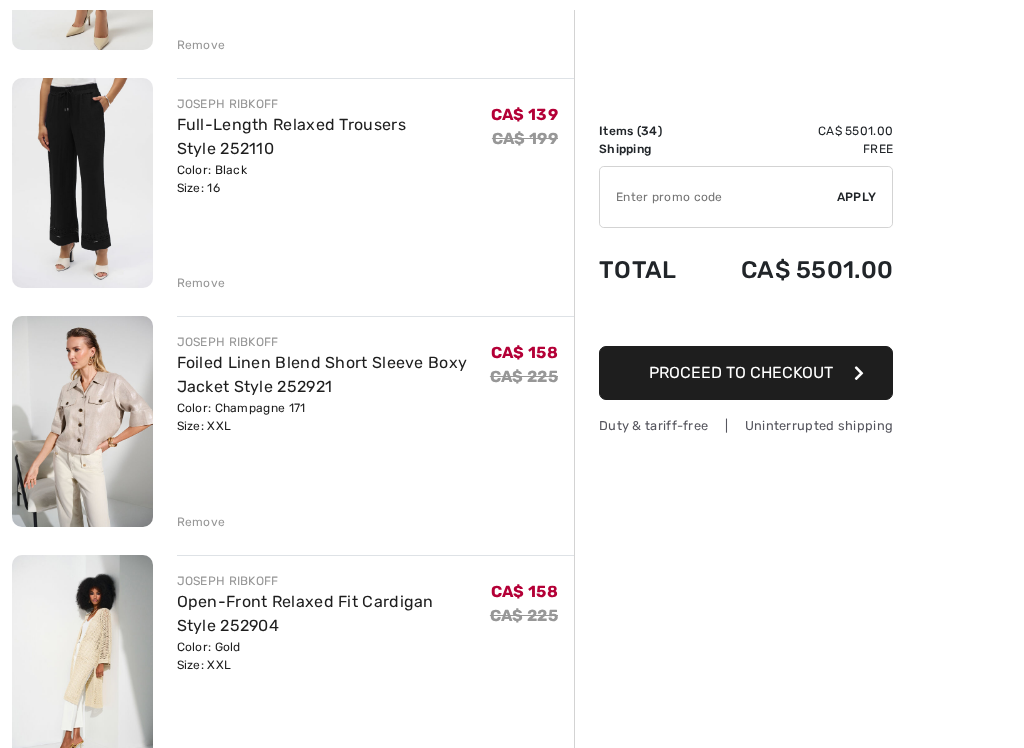scroll, scrollTop: 5911, scrollLeft: 0, axis: vertical 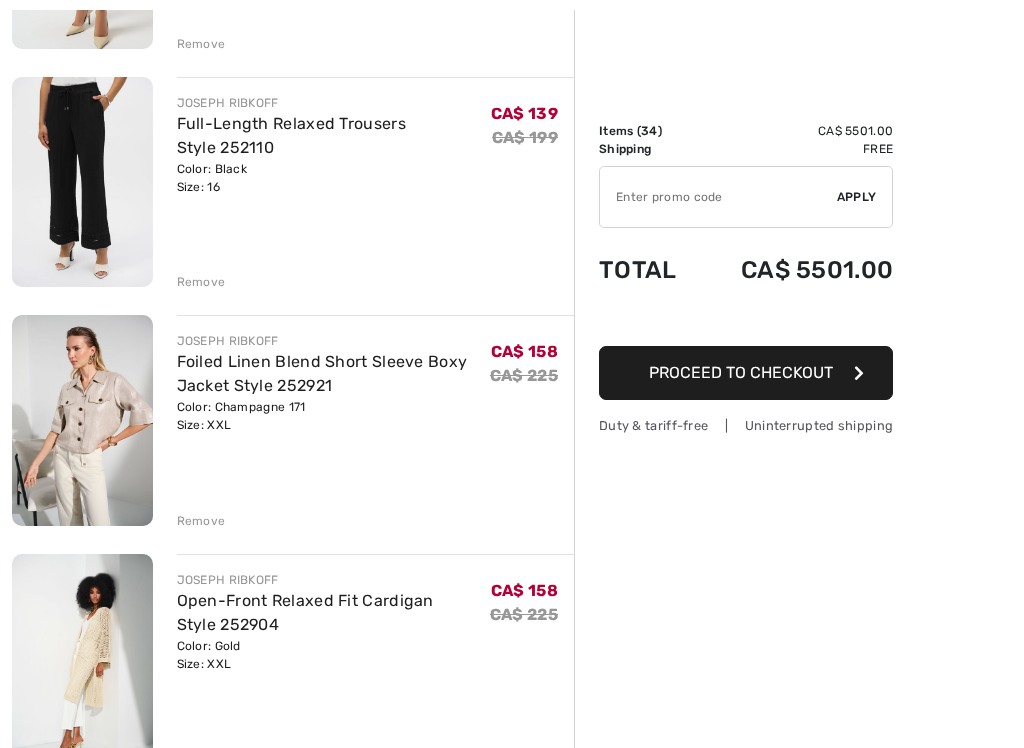 click on "Remove" at bounding box center [201, 282] 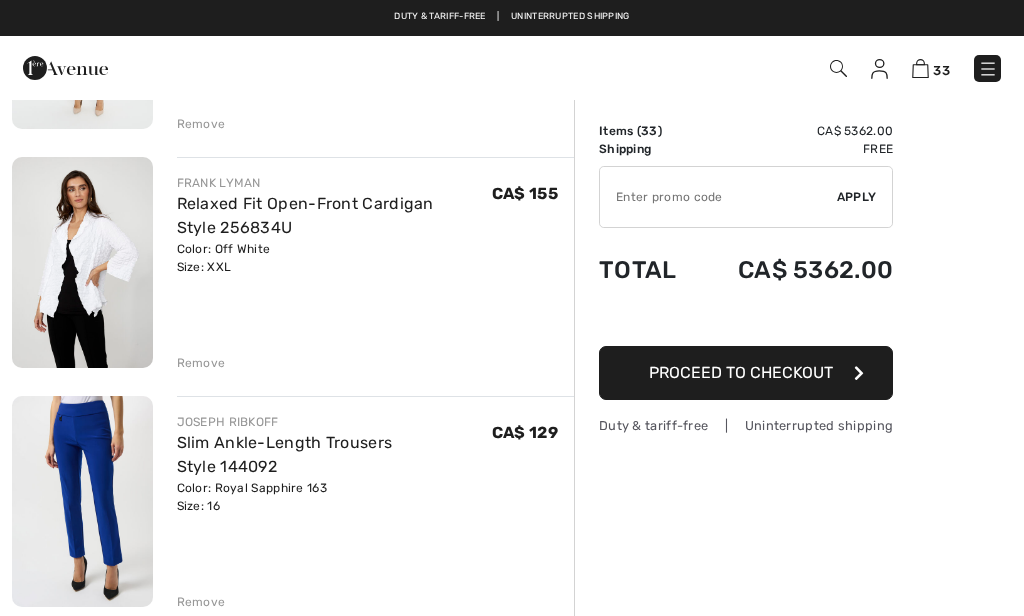 scroll, scrollTop: 7023, scrollLeft: 0, axis: vertical 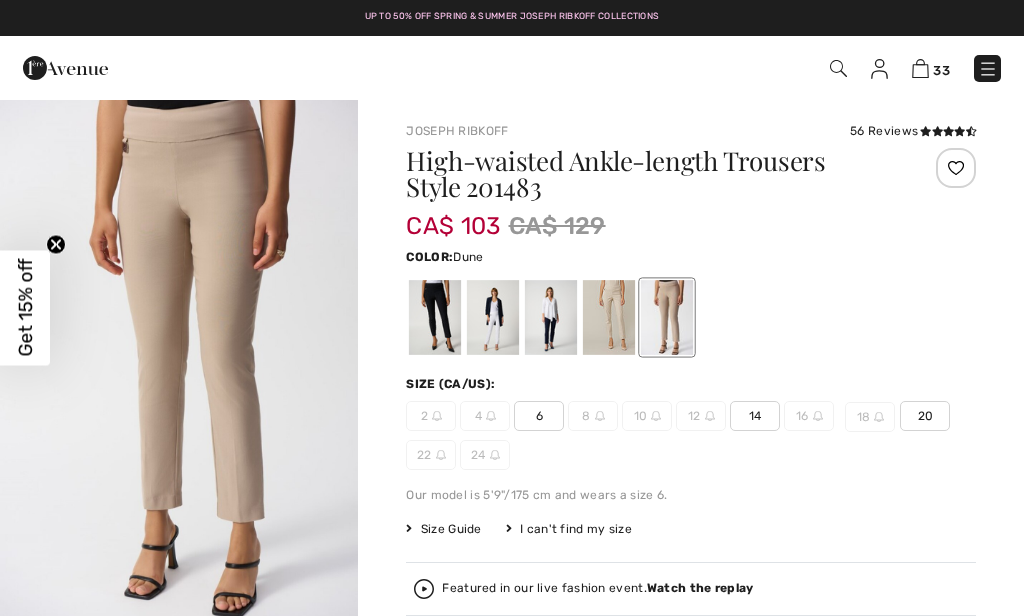 click at bounding box center (609, 317) 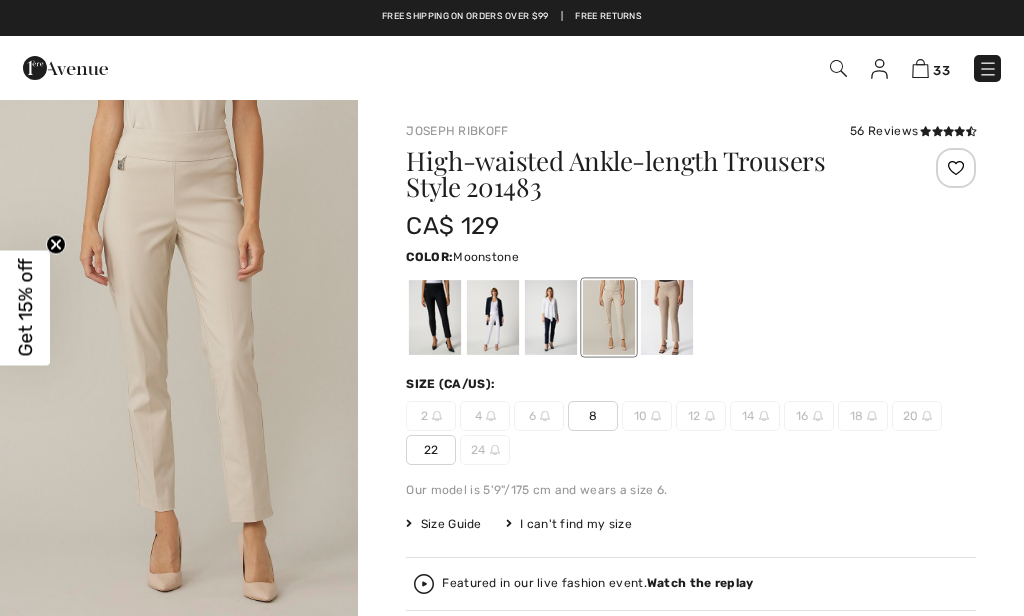 scroll, scrollTop: 0, scrollLeft: 0, axis: both 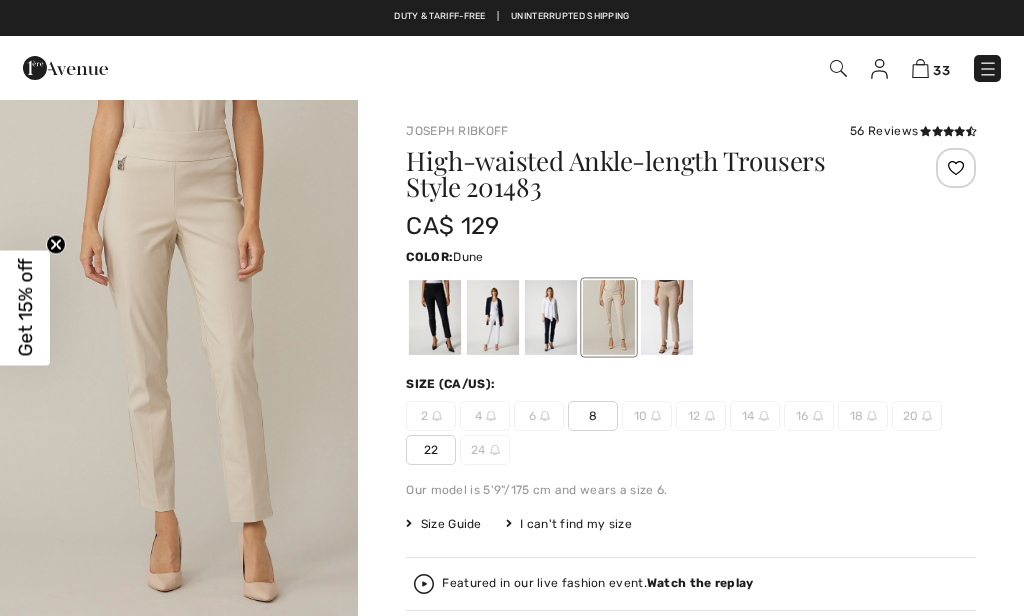click at bounding box center (667, 317) 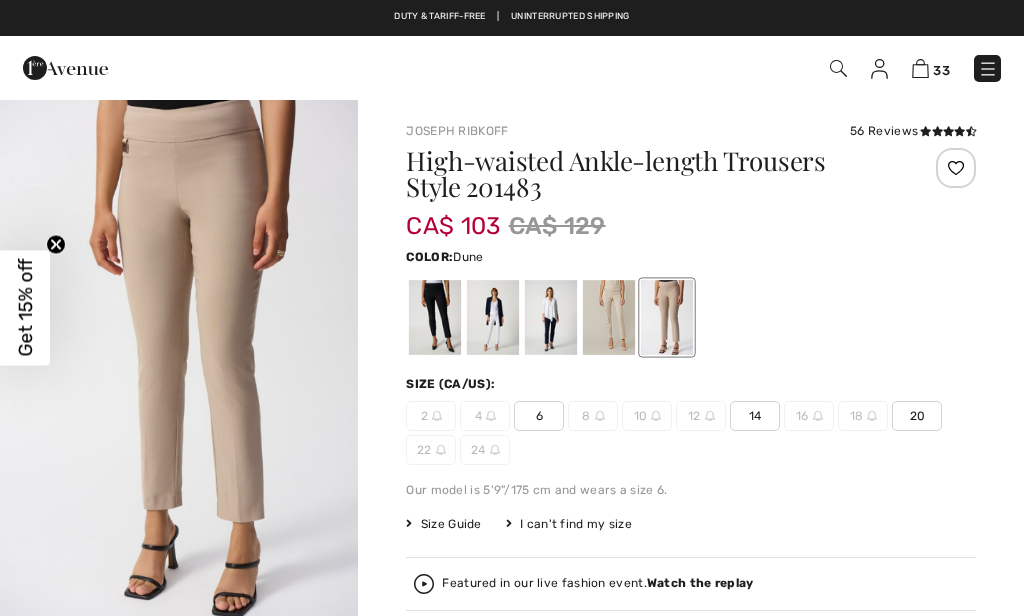 click at bounding box center (551, 317) 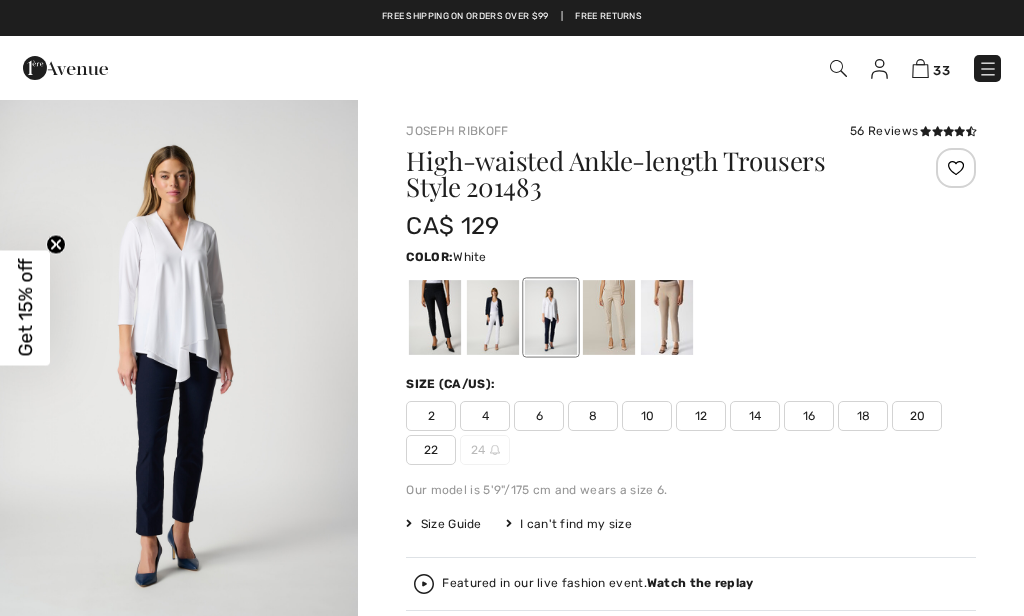 click at bounding box center [493, 317] 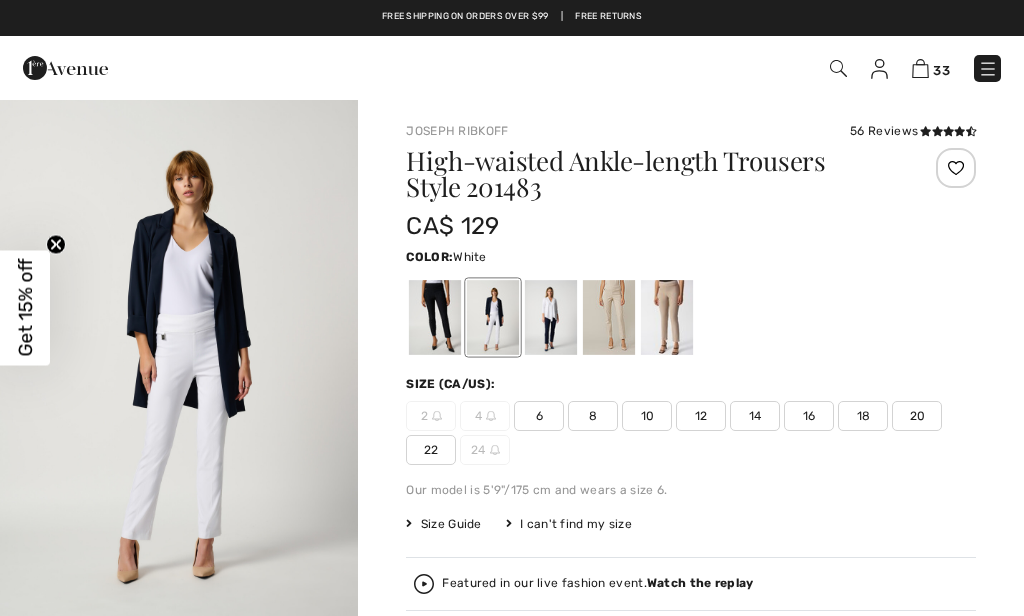 click at bounding box center (435, 317) 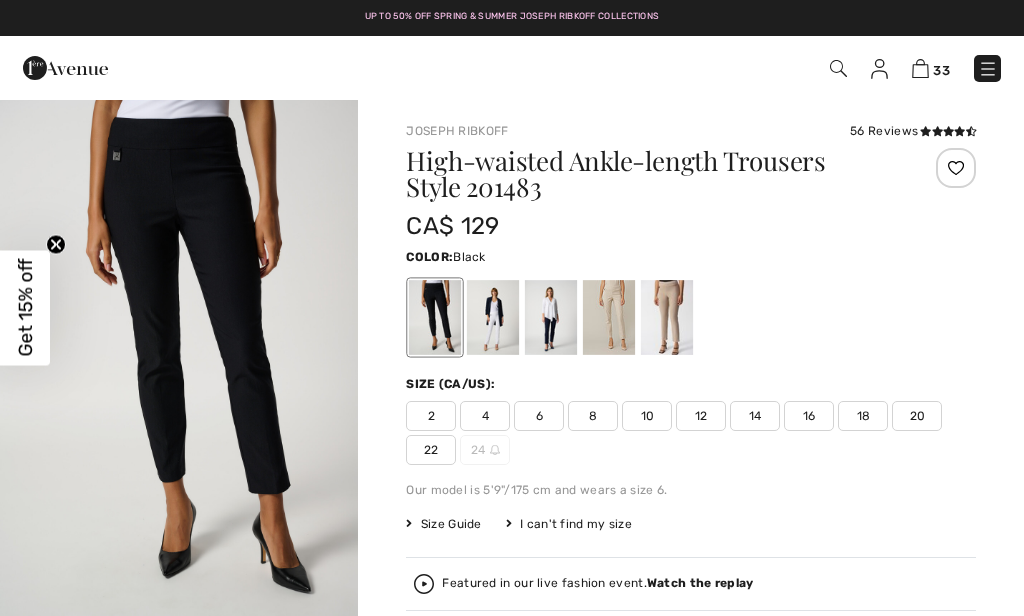 click at bounding box center [667, 317] 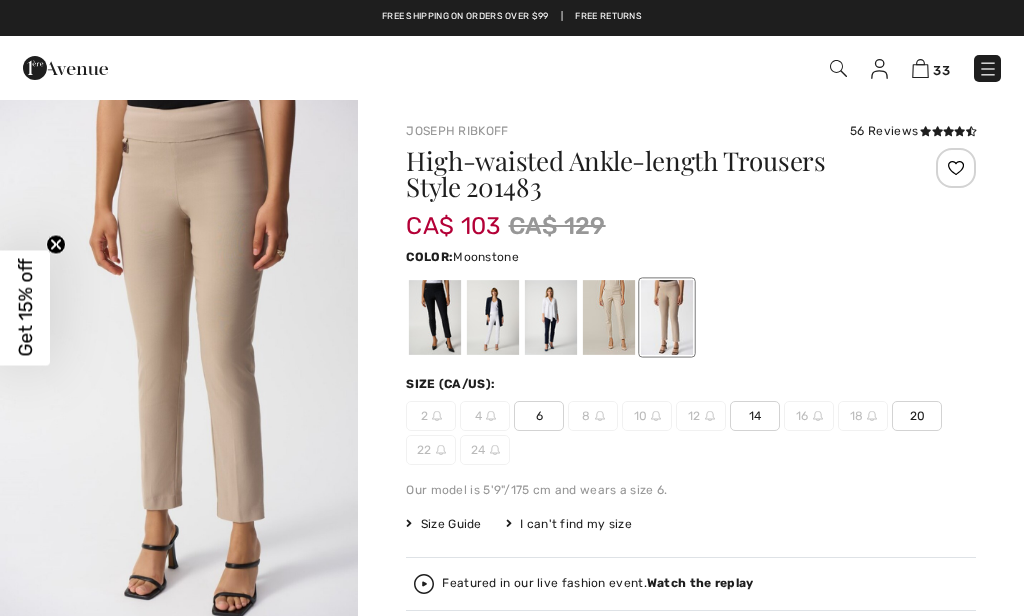 click at bounding box center [609, 317] 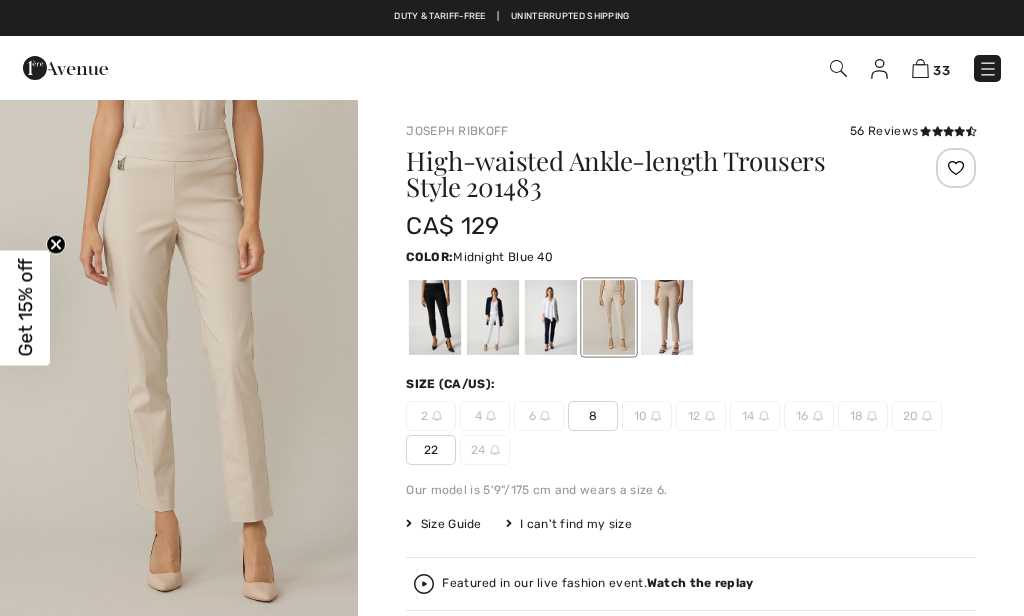 click at bounding box center [551, 317] 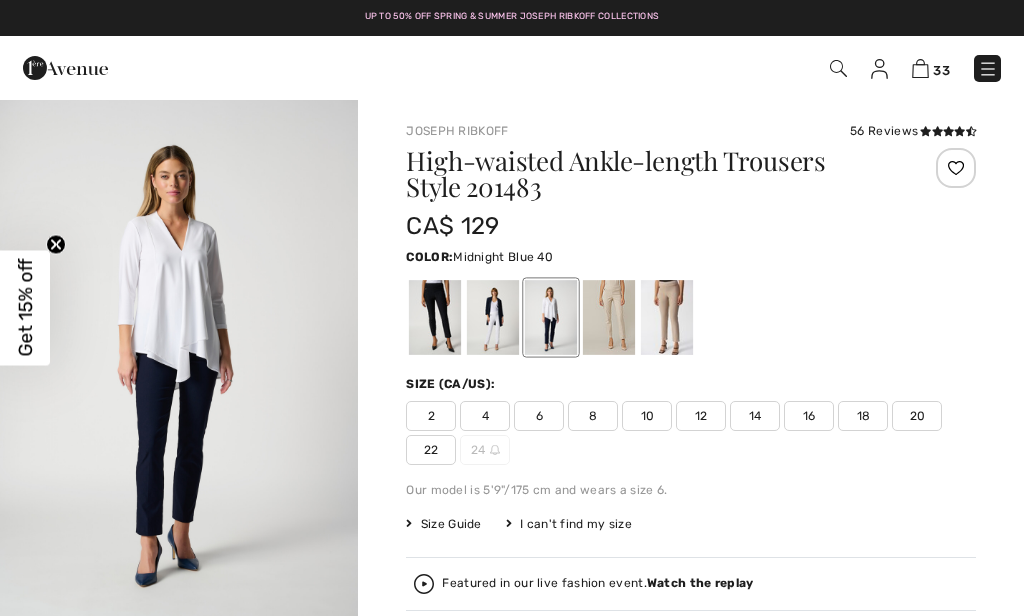 click on "18" at bounding box center [863, 416] 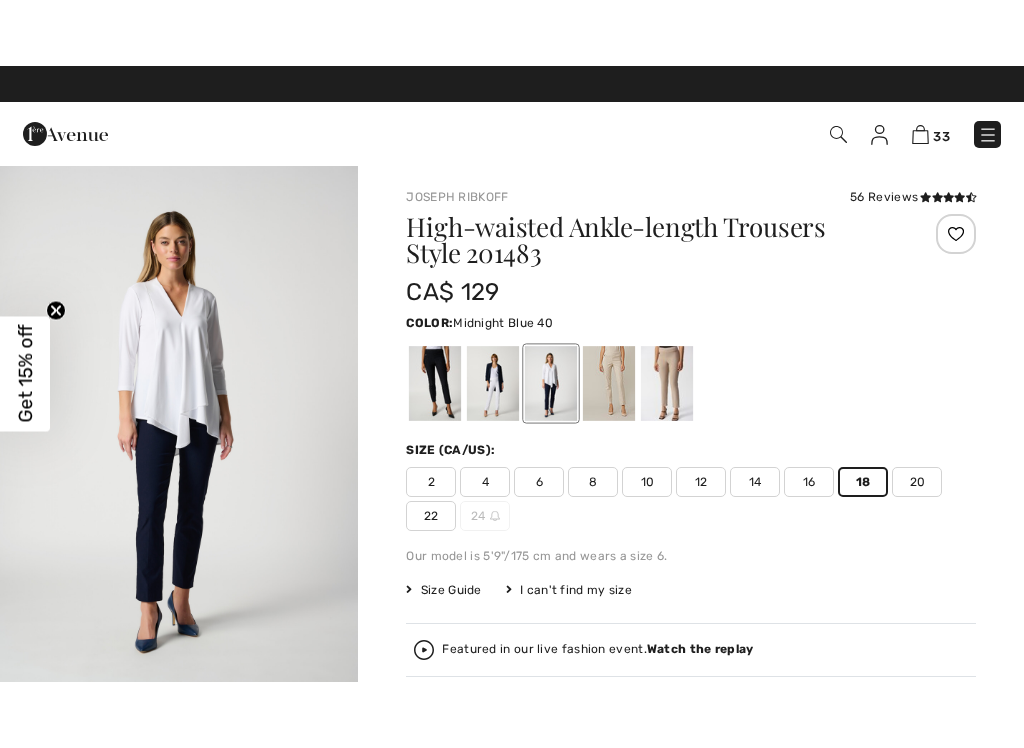 scroll, scrollTop: 197, scrollLeft: 0, axis: vertical 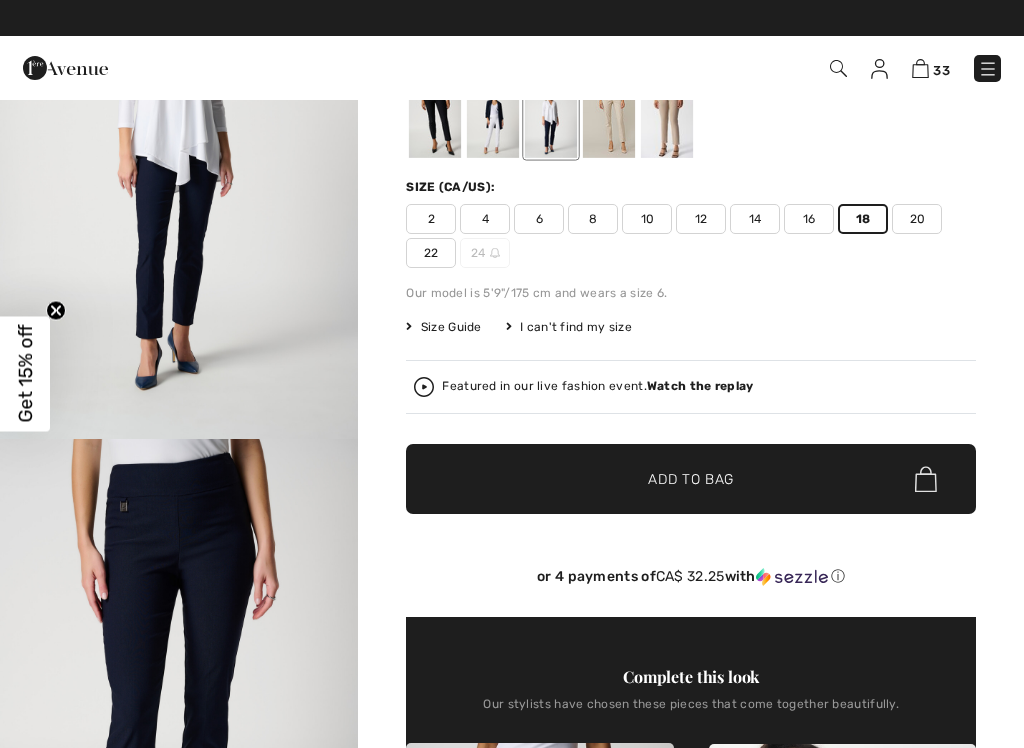 click on "Add to Bag" at bounding box center [691, 479] 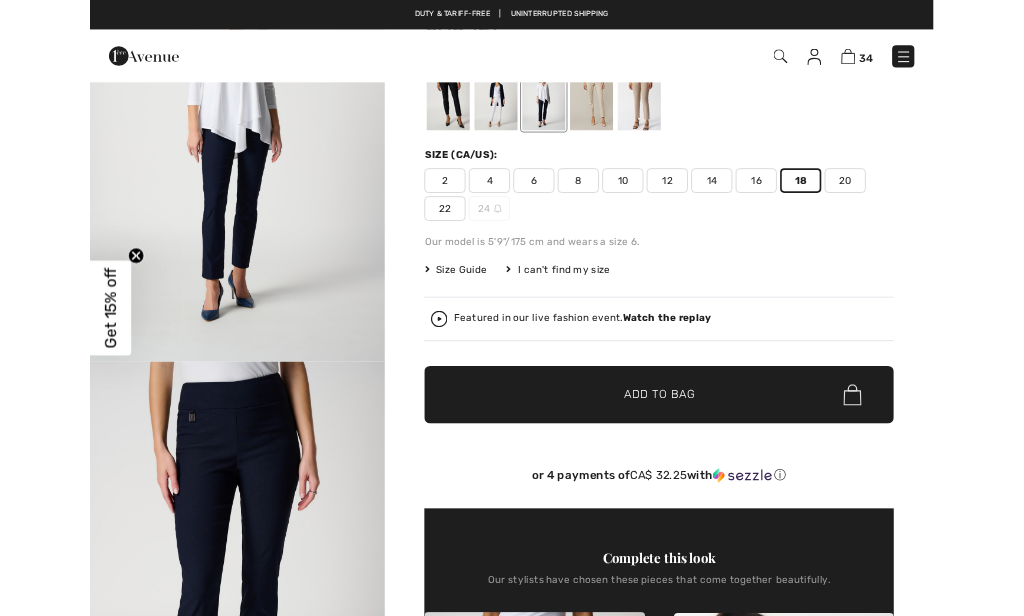 scroll, scrollTop: 0, scrollLeft: 0, axis: both 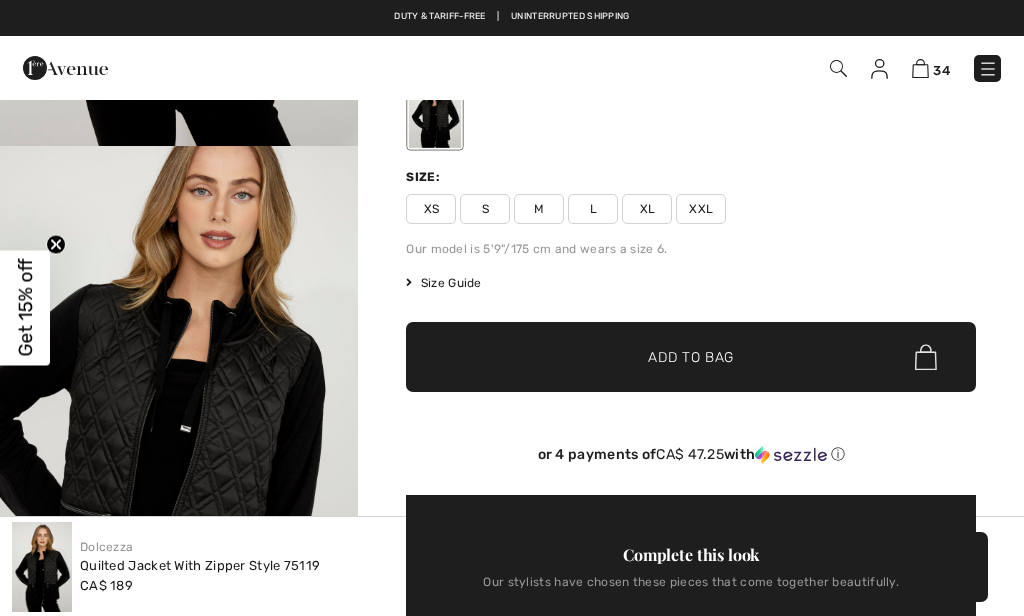 click on "XXL" at bounding box center [701, 209] 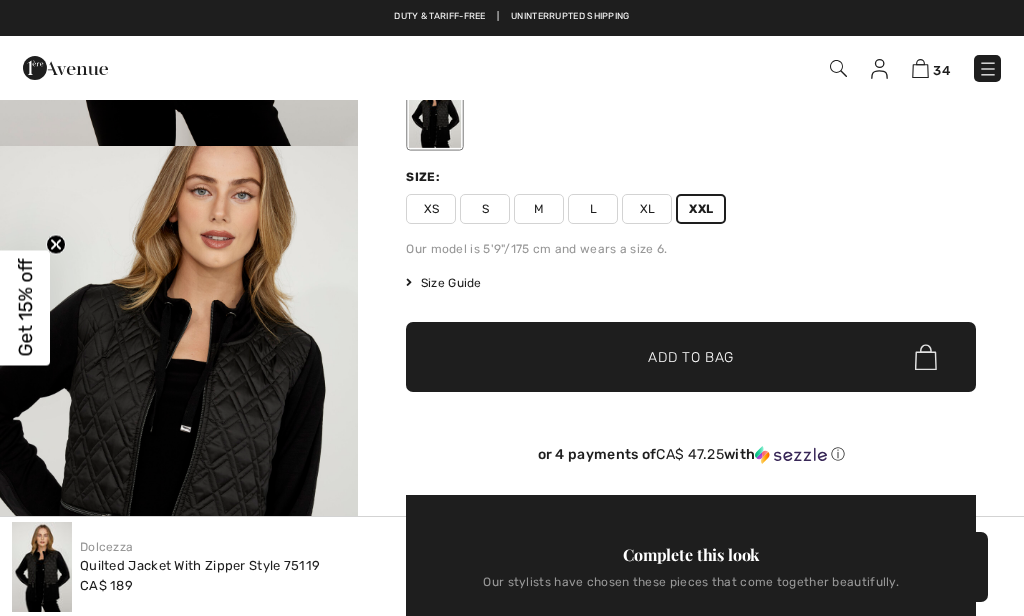 click on "✔ Added to Bag" at bounding box center [661, 357] 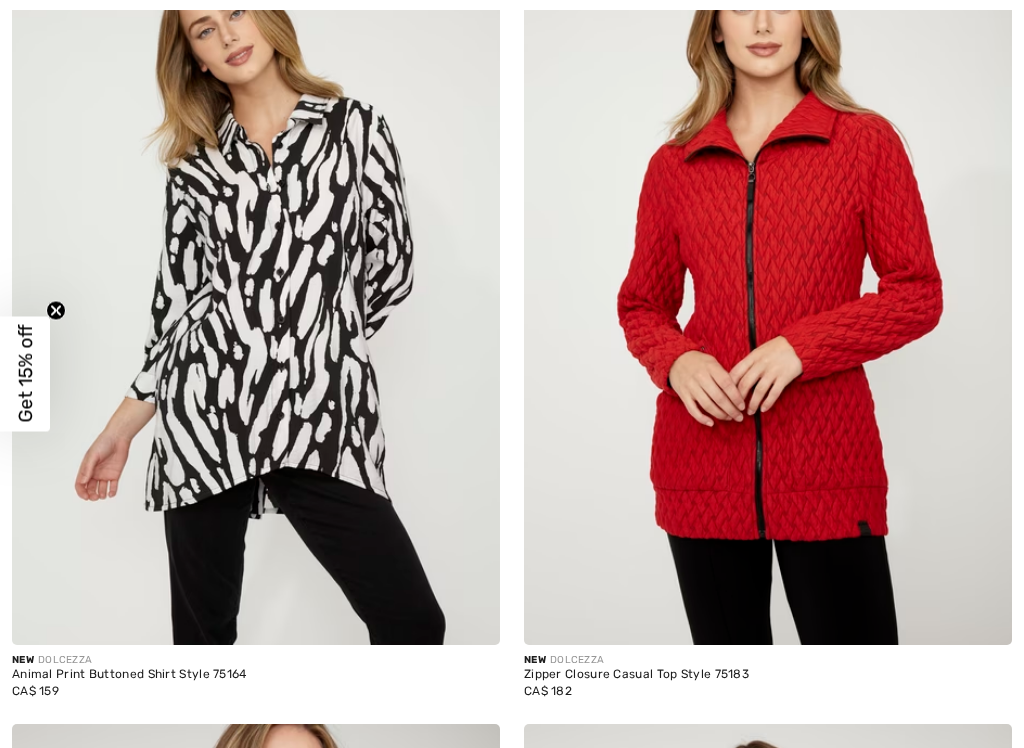 scroll, scrollTop: 6728, scrollLeft: 0, axis: vertical 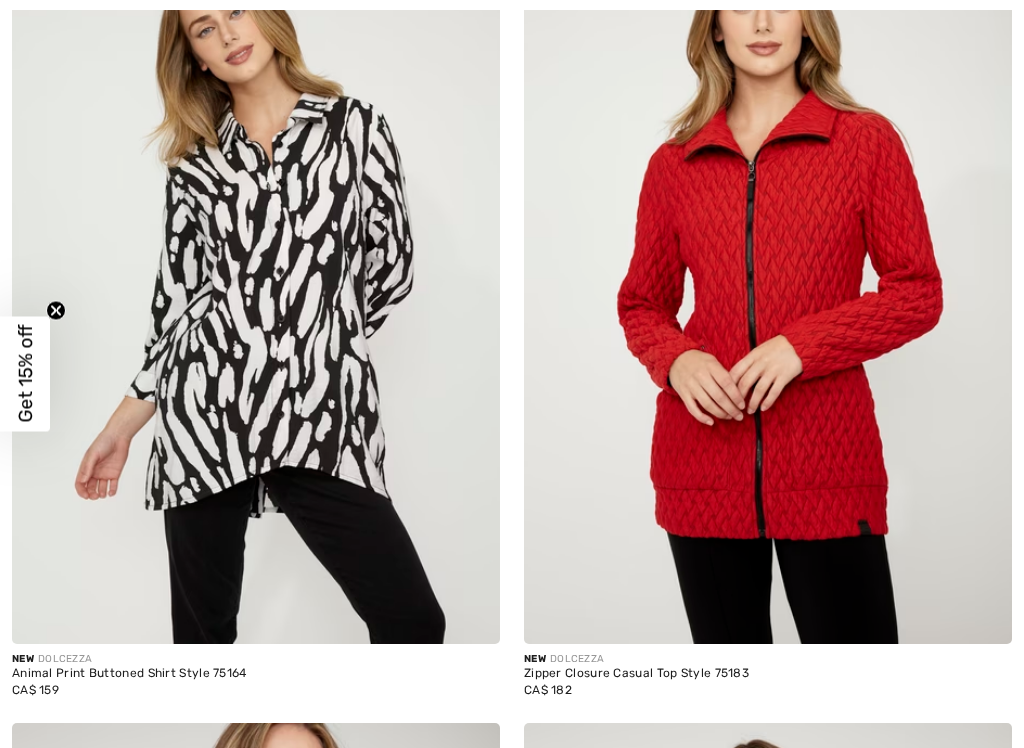 click at bounding box center [768, 278] 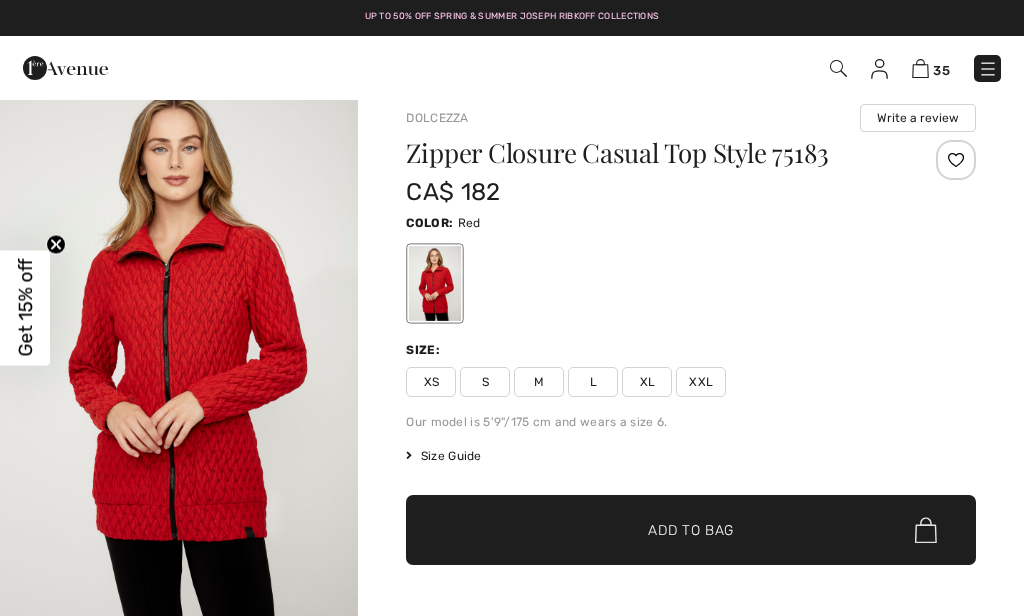 scroll, scrollTop: 20, scrollLeft: 0, axis: vertical 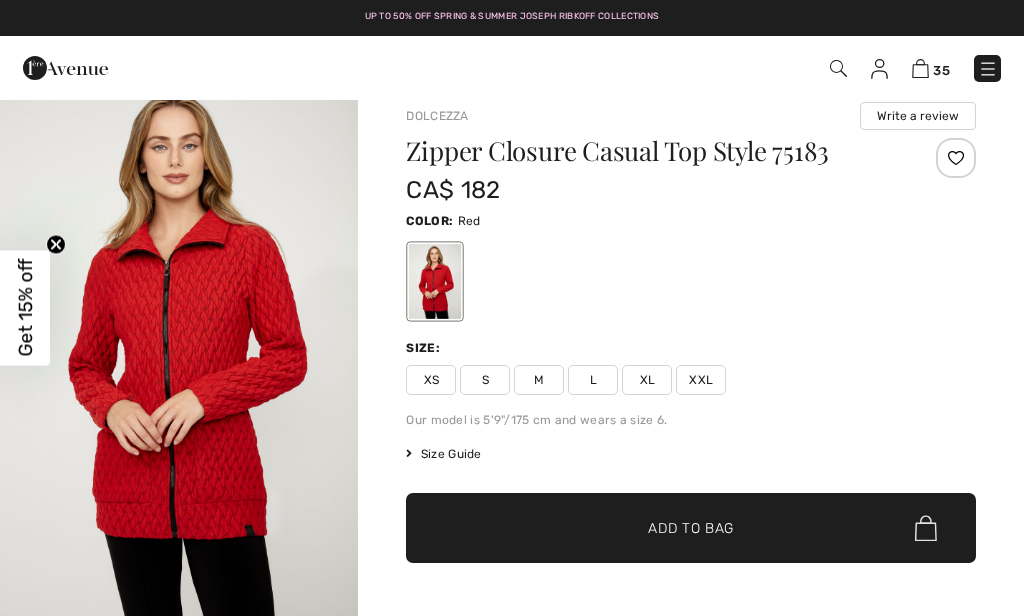 click on "XXL" at bounding box center [701, 380] 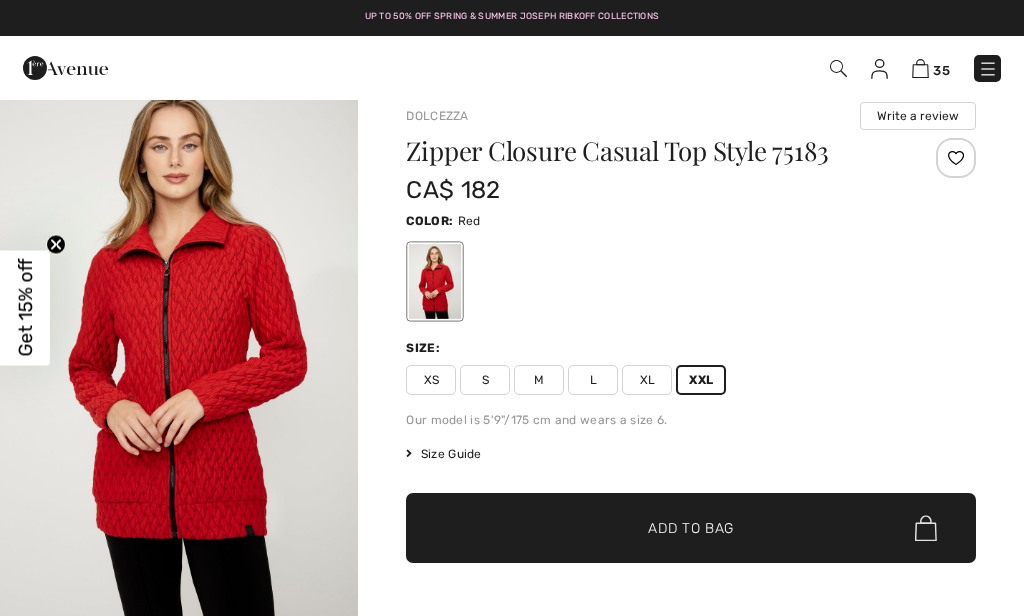 click on "✔ Added to Bag" at bounding box center (661, 528) 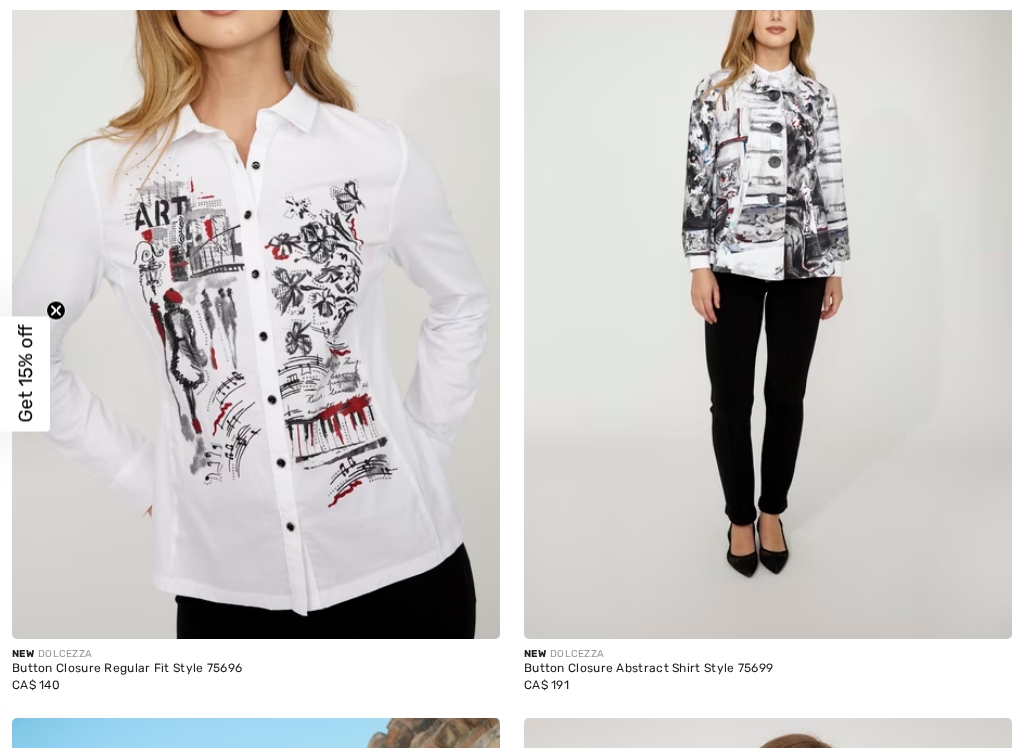scroll, scrollTop: 16065, scrollLeft: 0, axis: vertical 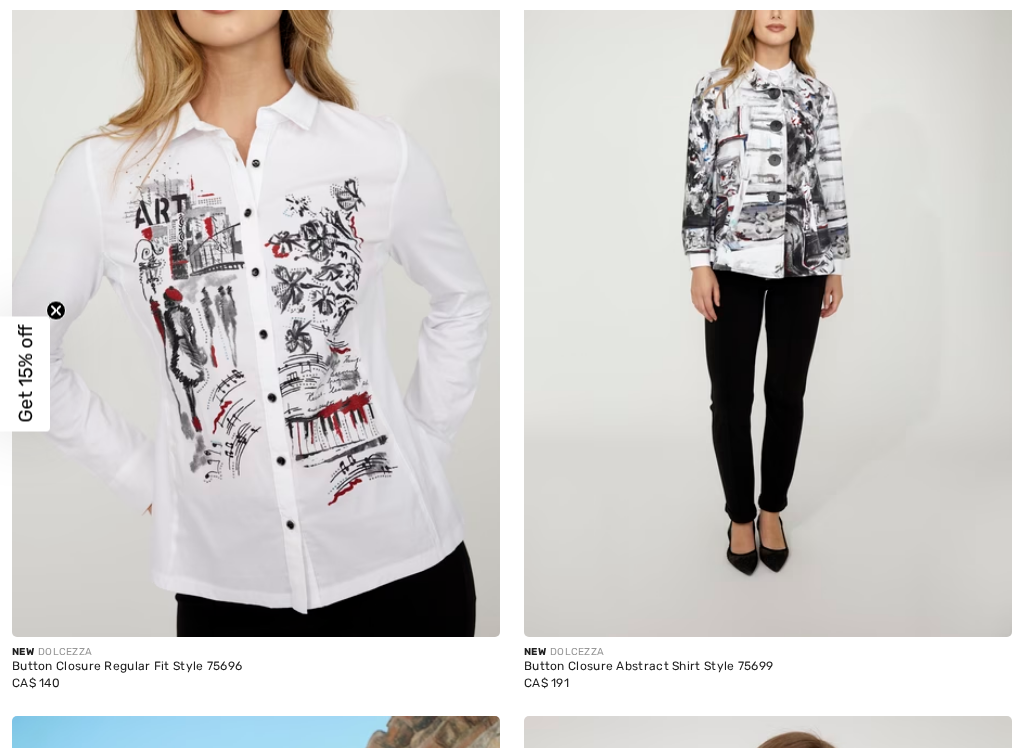 click at bounding box center [768, 271] 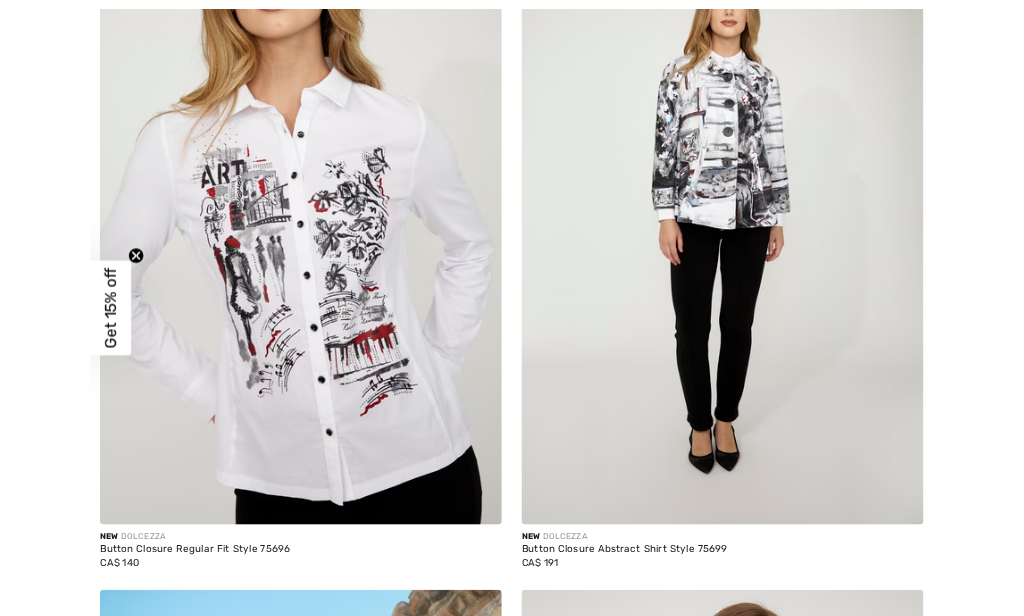 scroll, scrollTop: 16141, scrollLeft: 0, axis: vertical 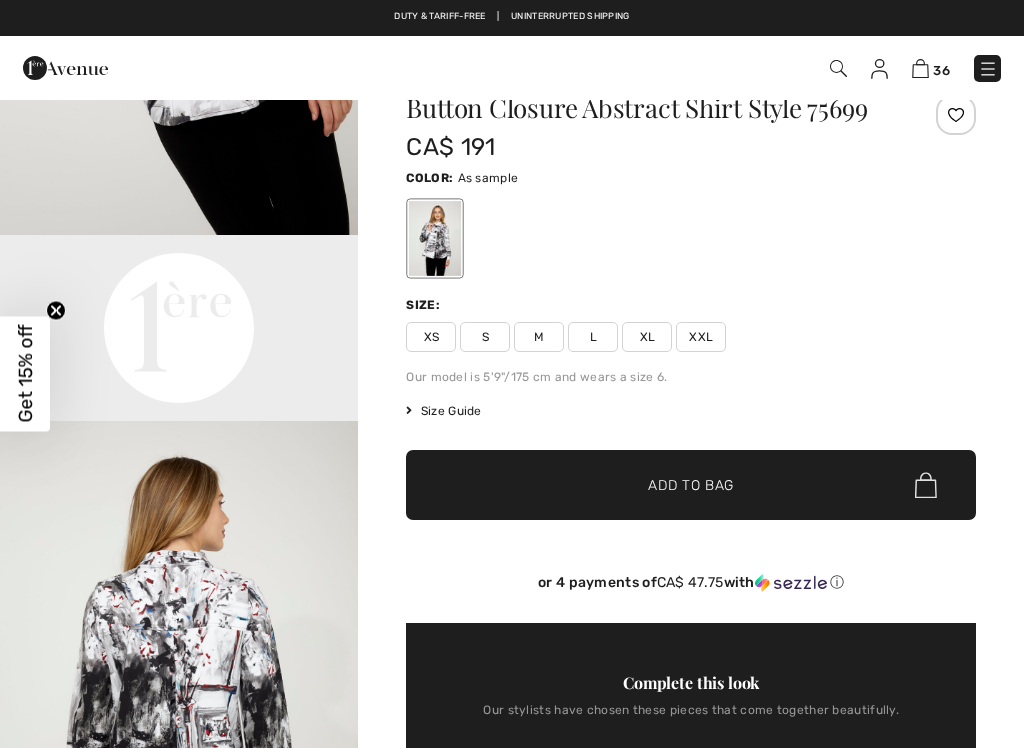 click on "XXL" at bounding box center (701, 337) 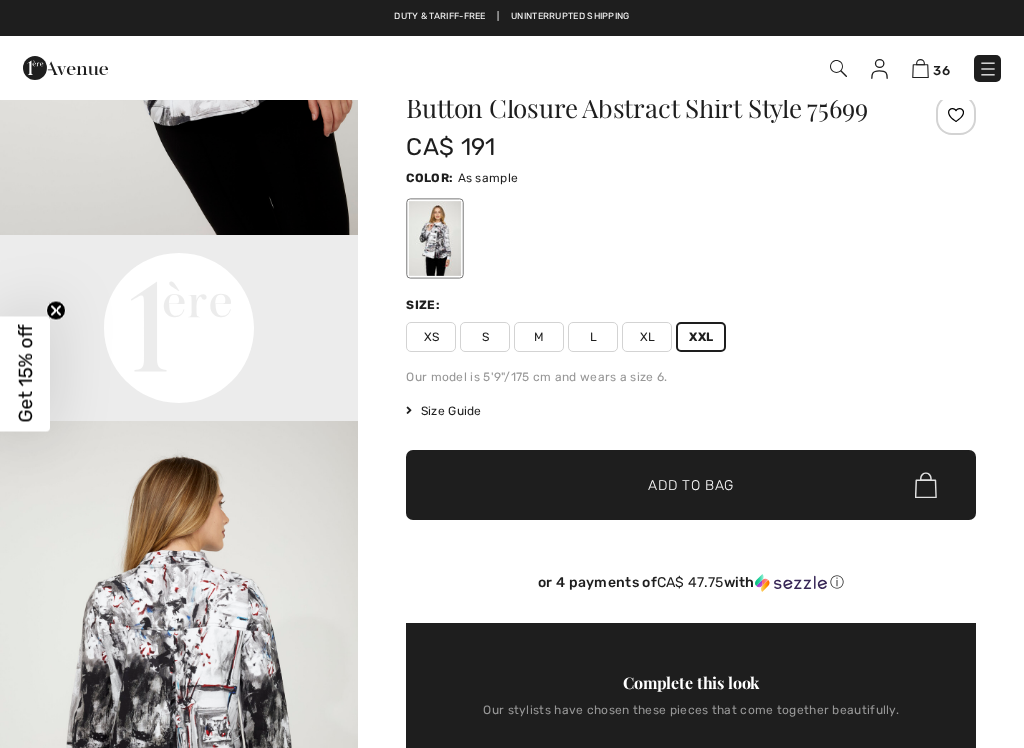 click on "Add to Bag" at bounding box center (691, 485) 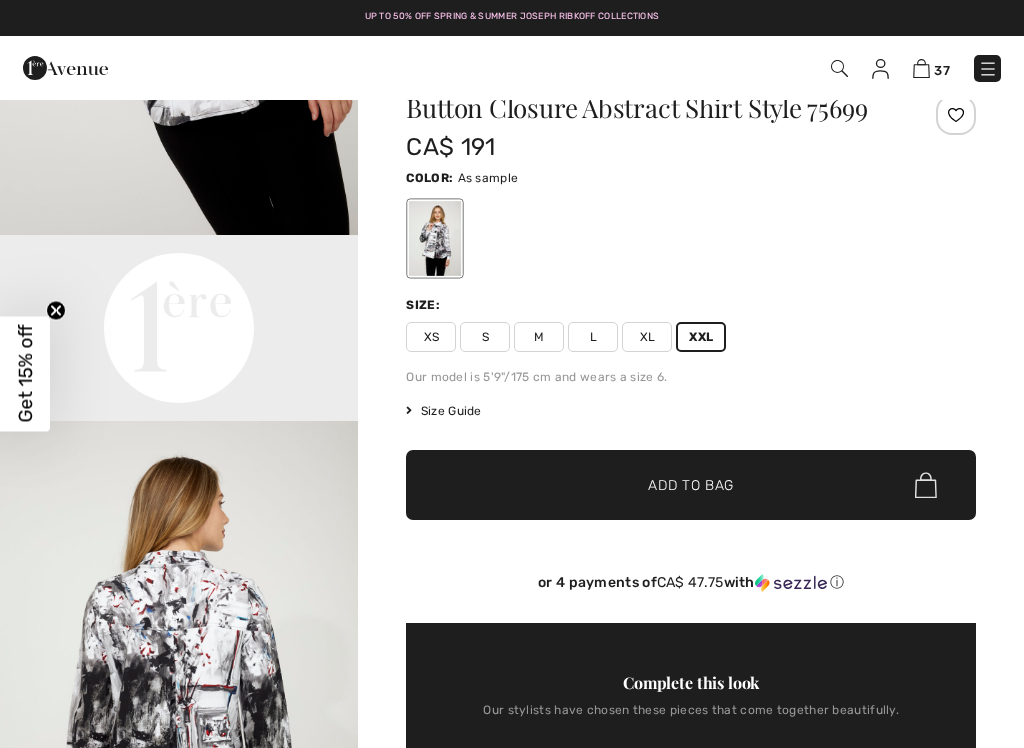 scroll, scrollTop: 837, scrollLeft: 0, axis: vertical 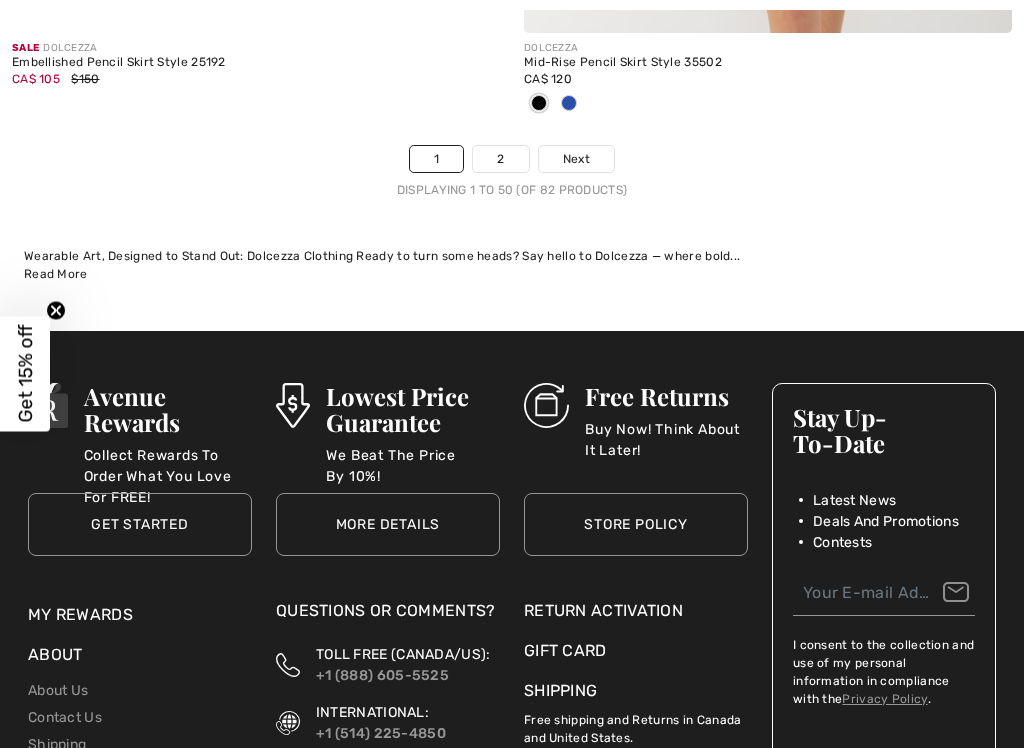 click on "2" at bounding box center [500, 159] 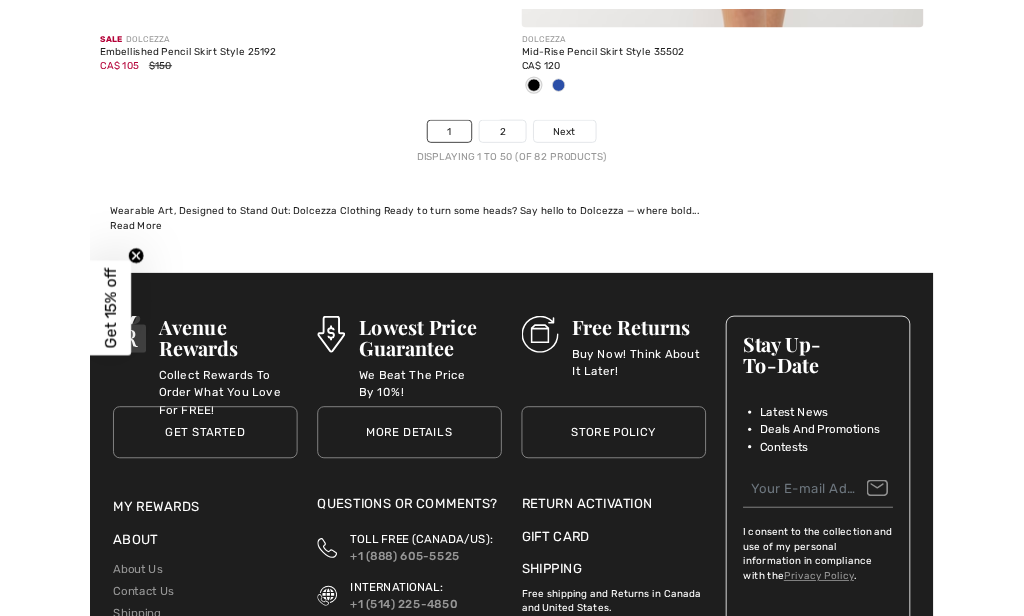 scroll, scrollTop: 21840, scrollLeft: 0, axis: vertical 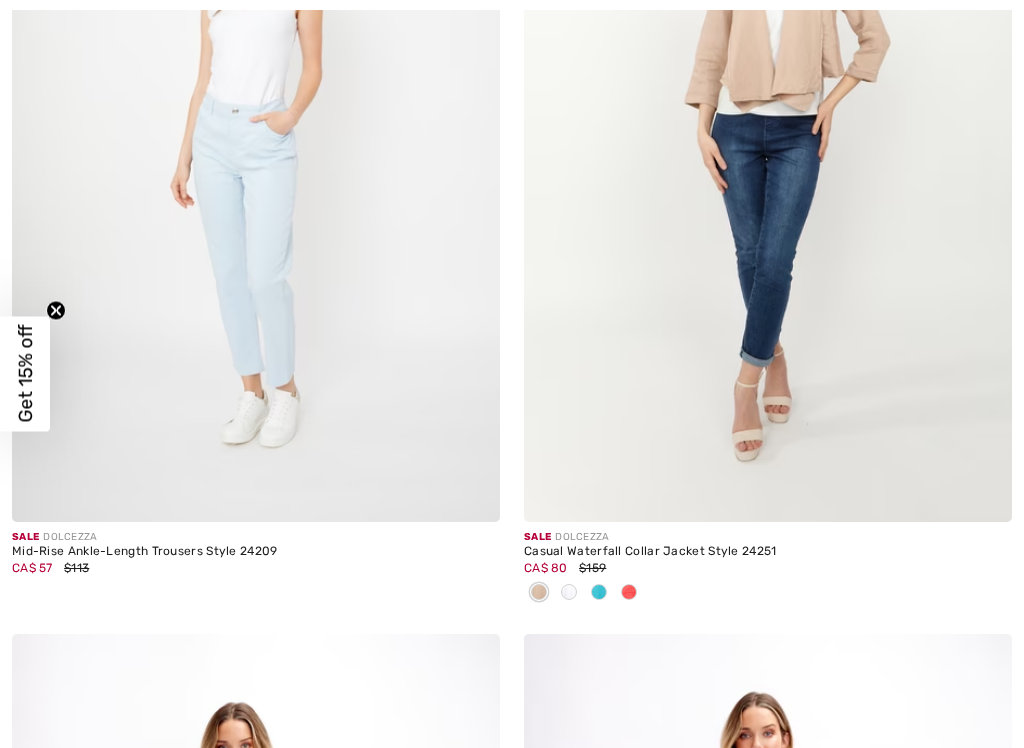 click at bounding box center [256, 156] 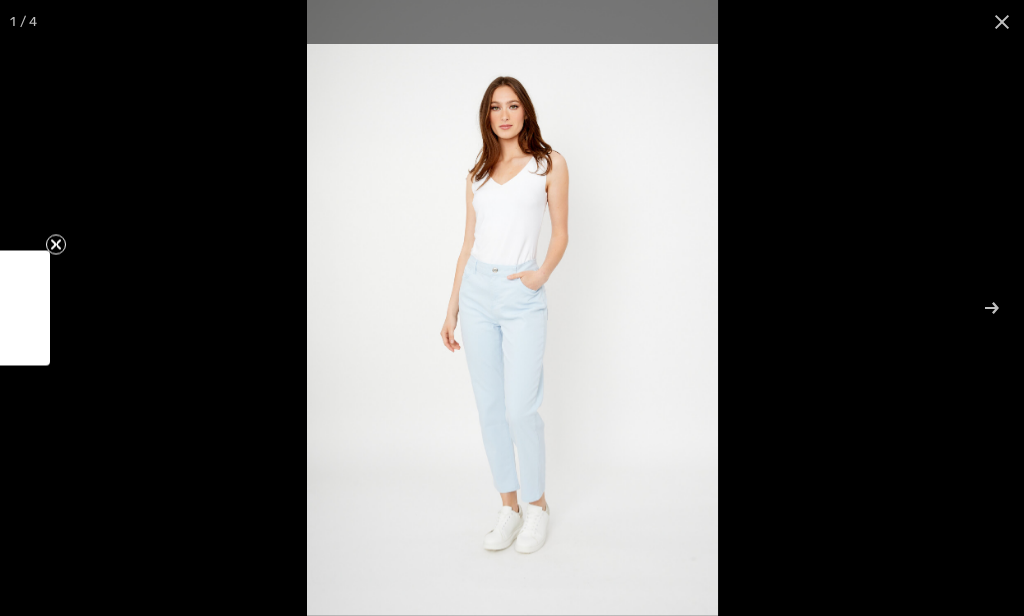 scroll, scrollTop: 0, scrollLeft: 0, axis: both 